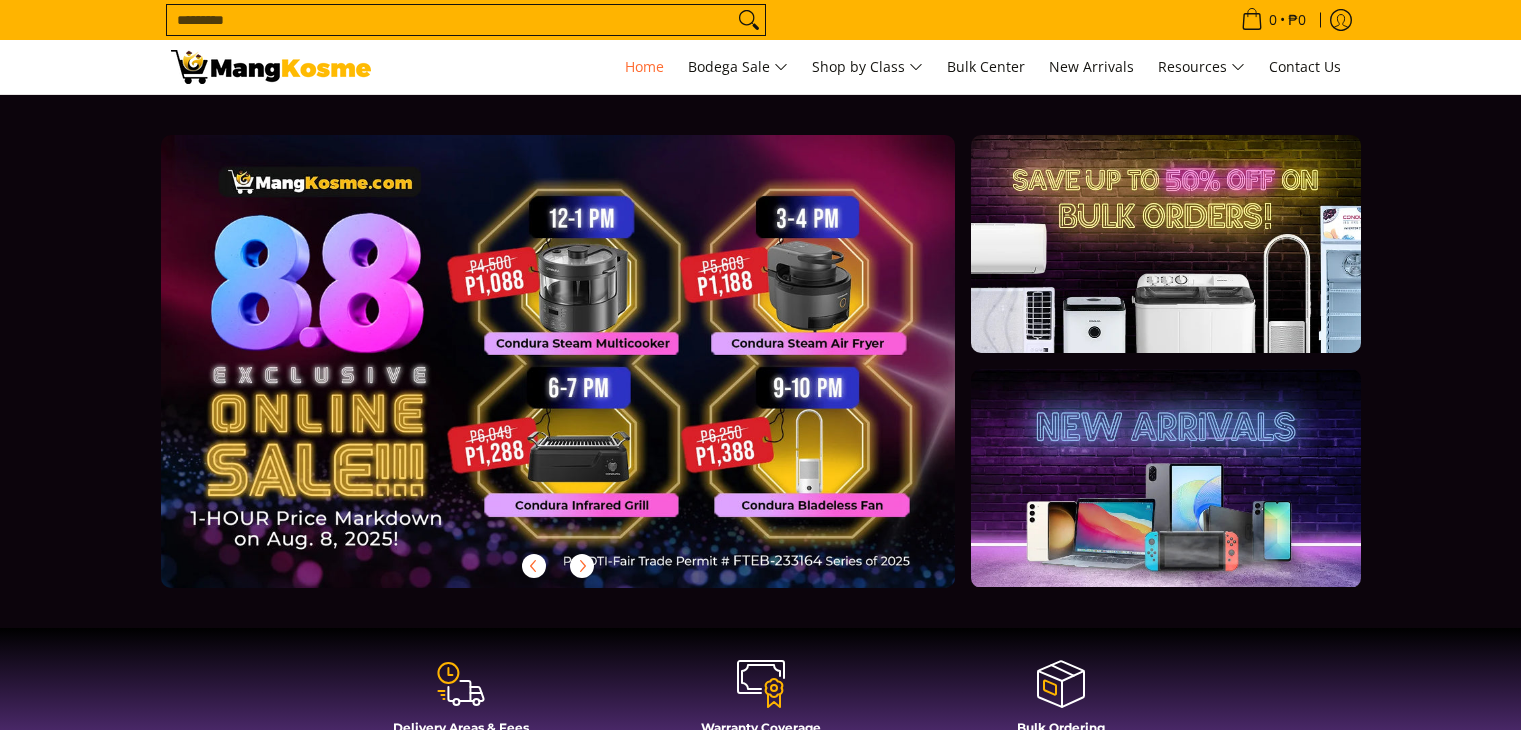 scroll, scrollTop: 0, scrollLeft: 0, axis: both 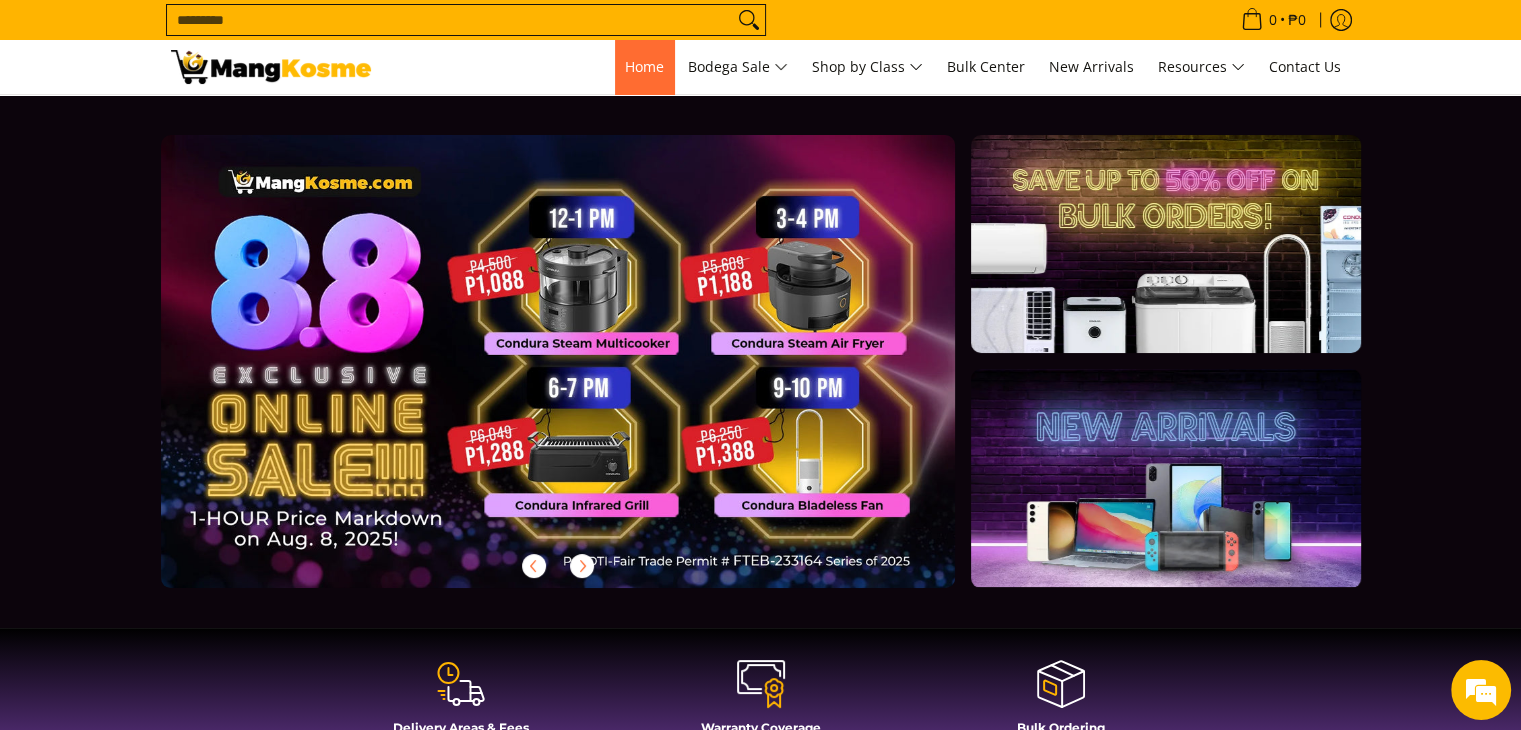 click on "Home" at bounding box center [644, 66] 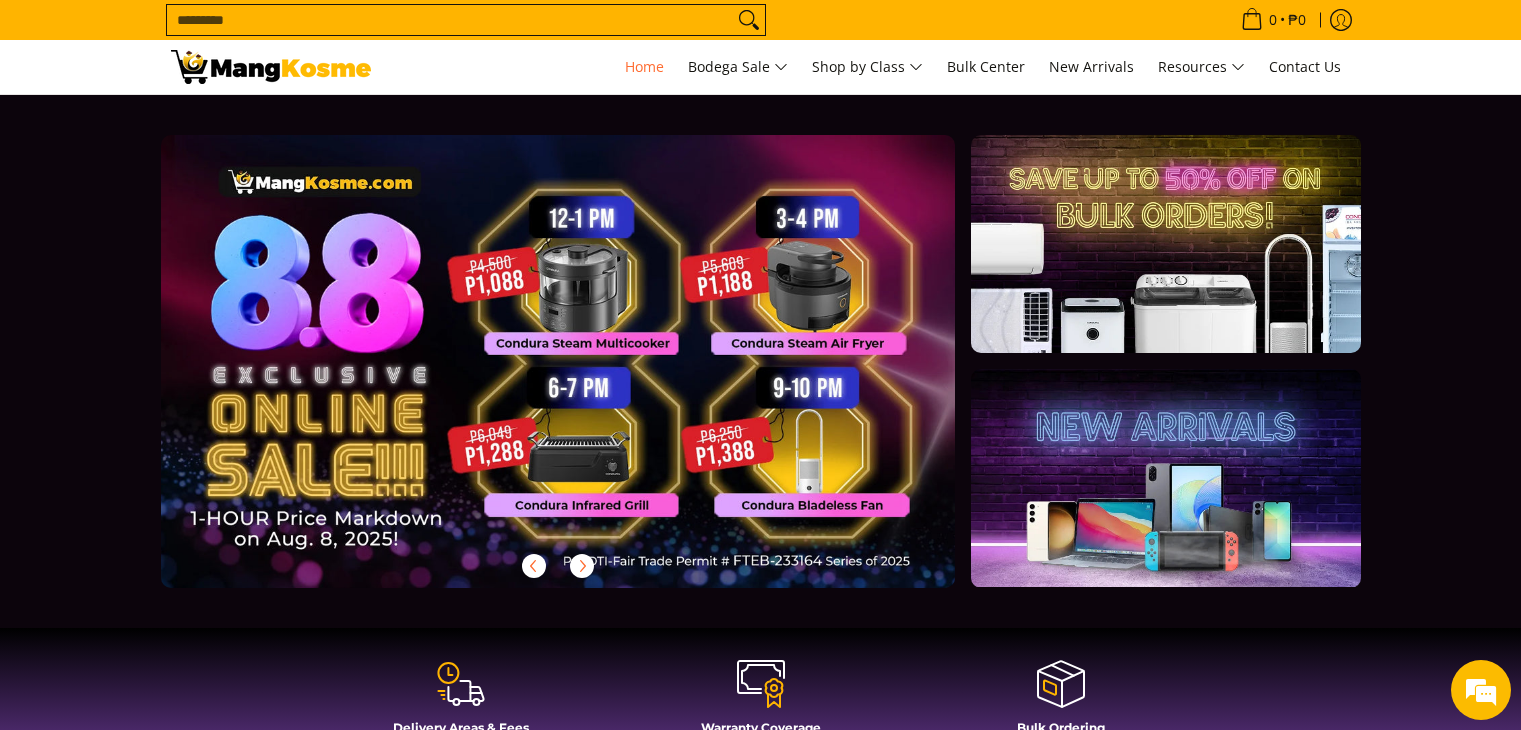 scroll, scrollTop: 0, scrollLeft: 0, axis: both 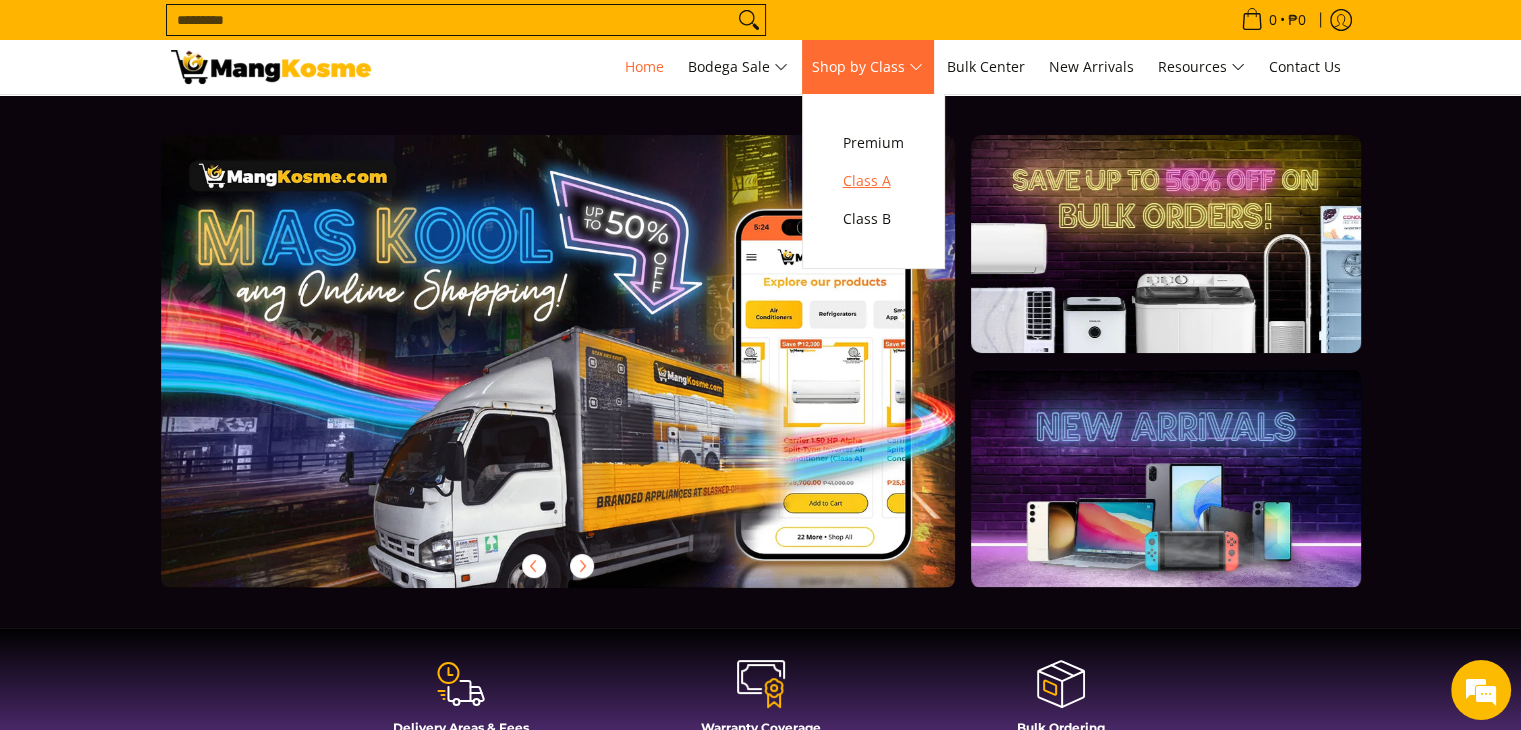 click on "Class A" at bounding box center (873, 181) 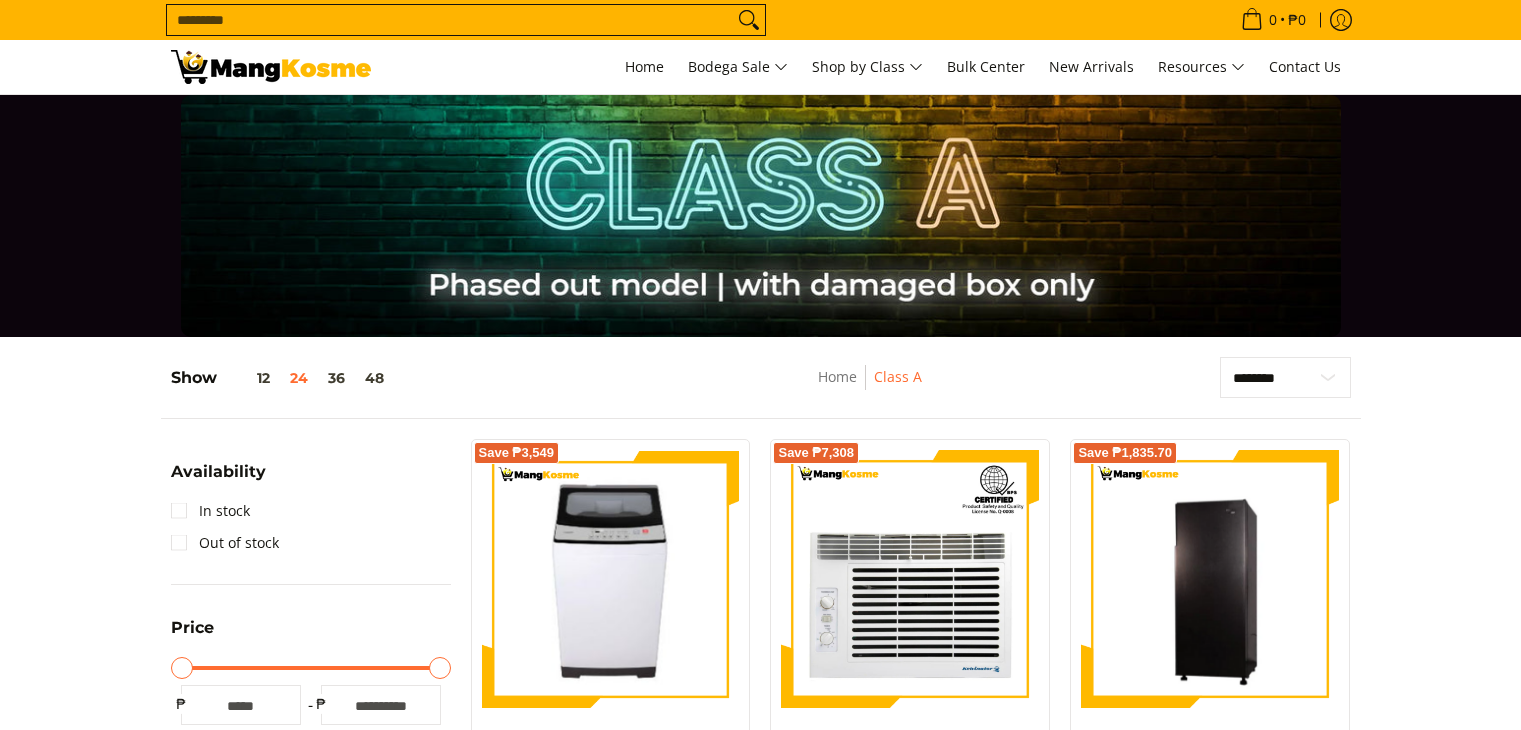 scroll, scrollTop: 0, scrollLeft: 0, axis: both 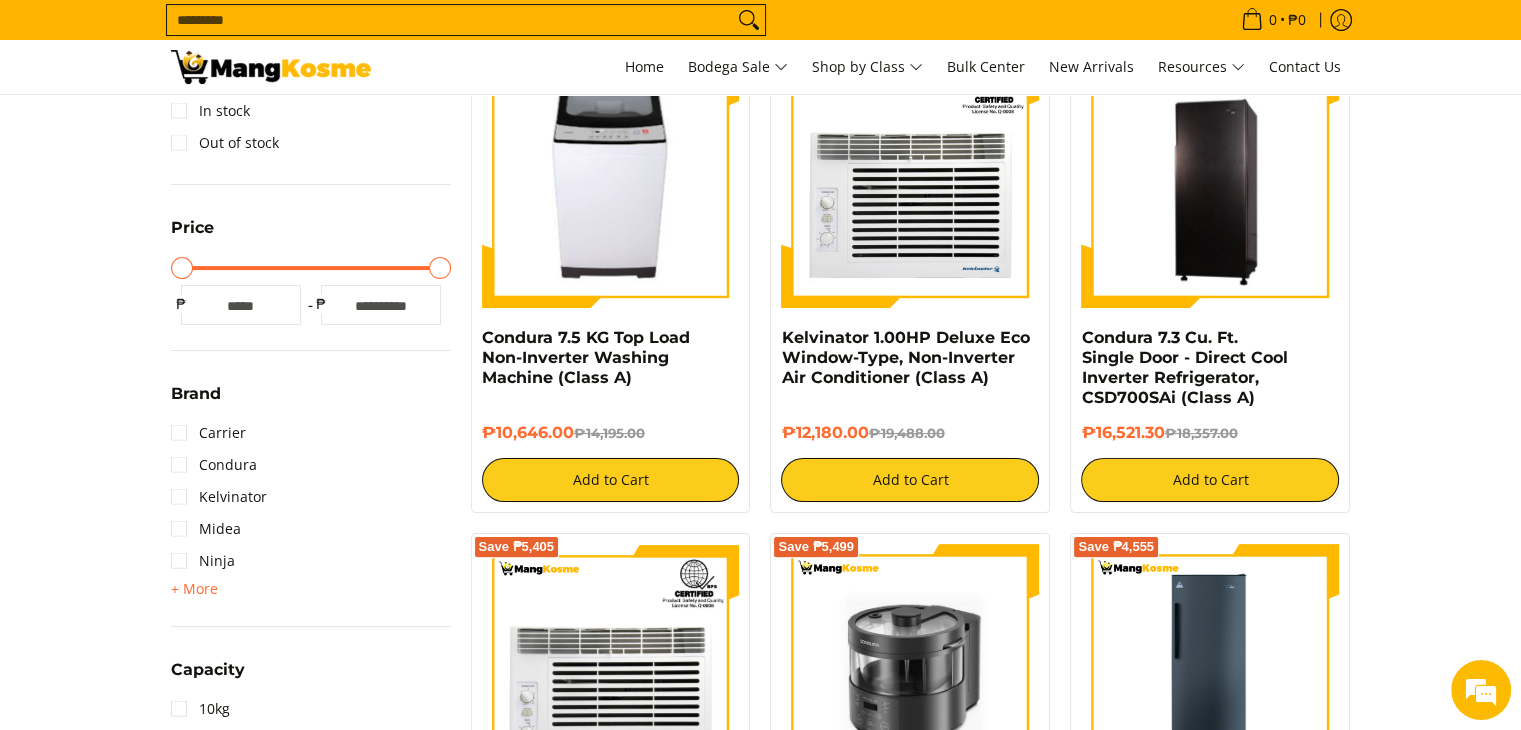 click on "Search..." at bounding box center [450, 20] 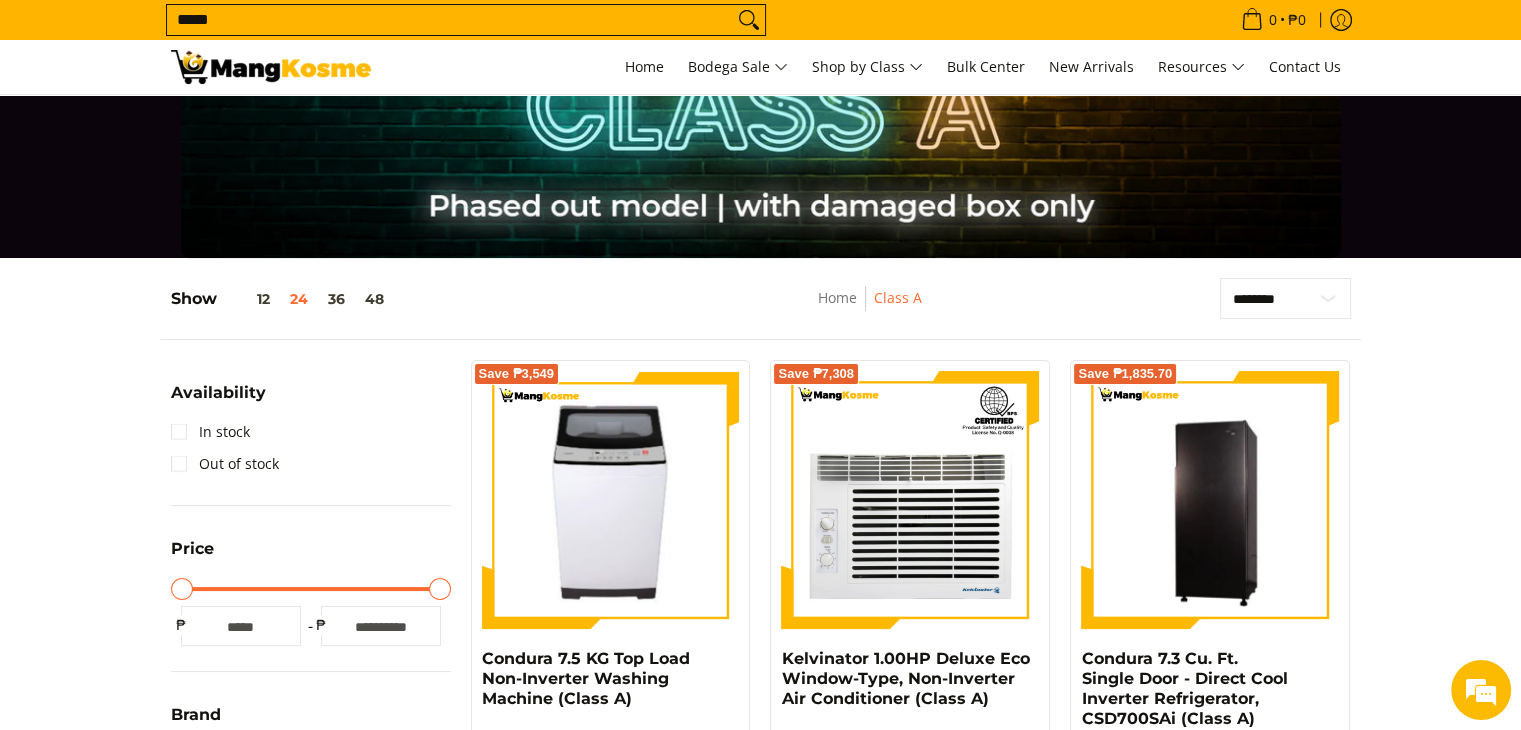 scroll, scrollTop: 0, scrollLeft: 0, axis: both 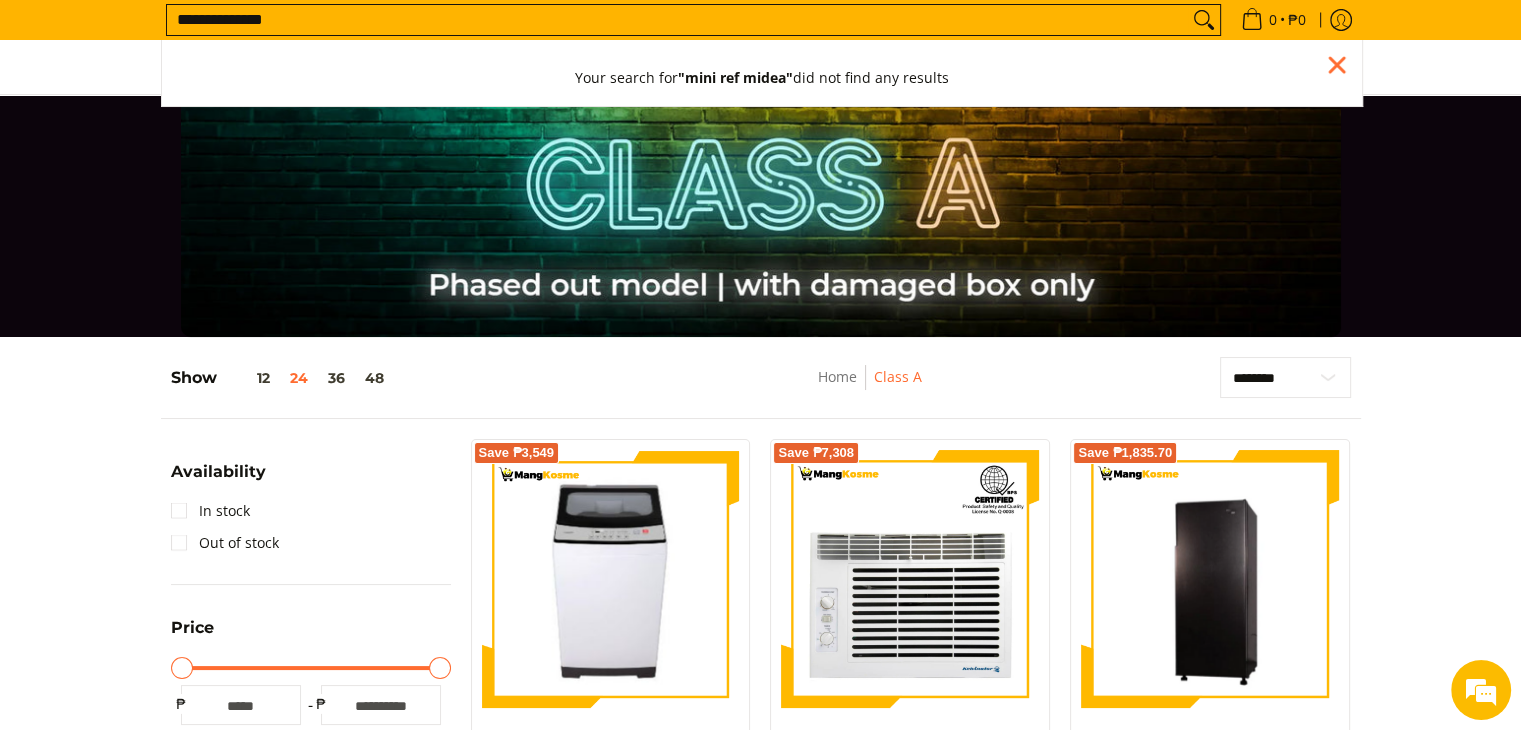 type on "**********" 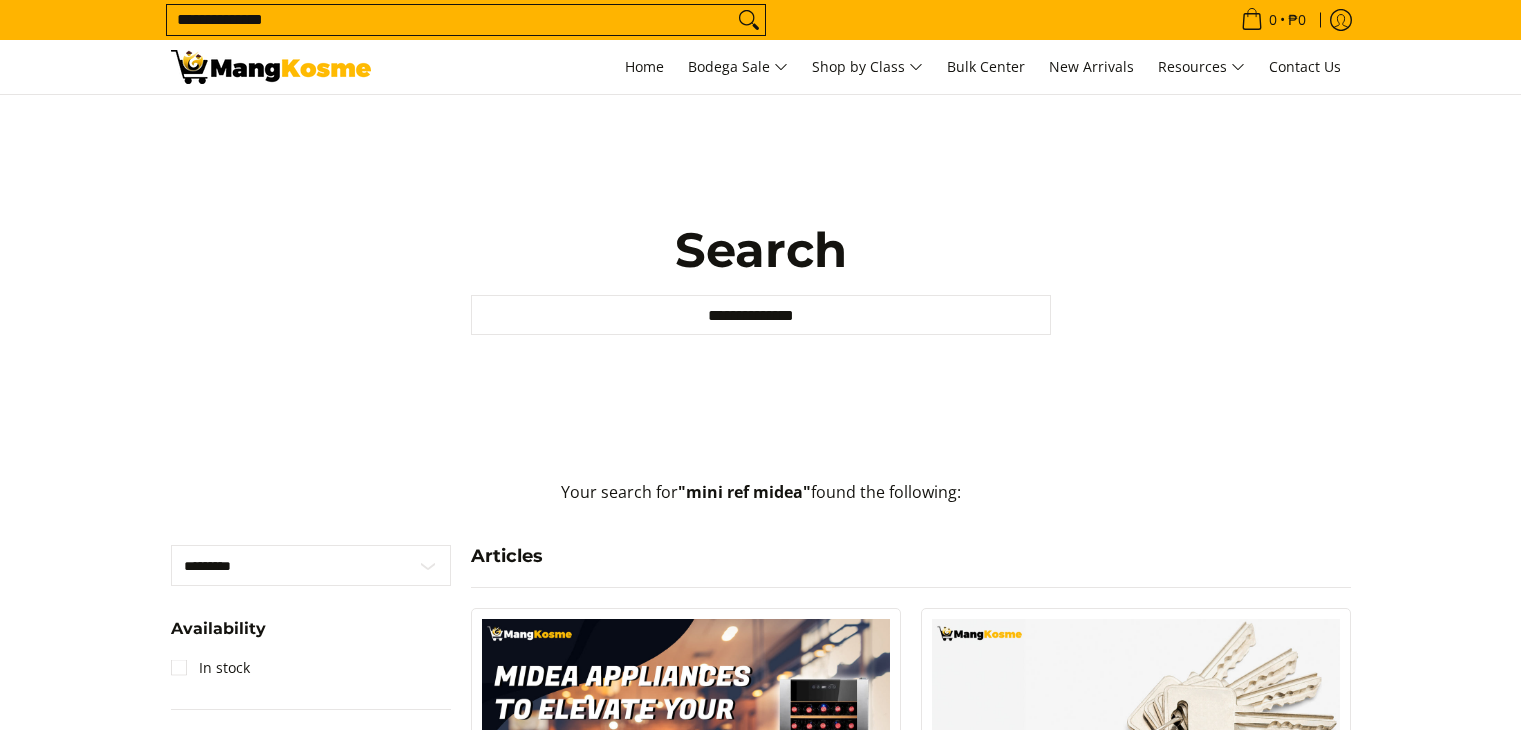 scroll, scrollTop: 0, scrollLeft: 0, axis: both 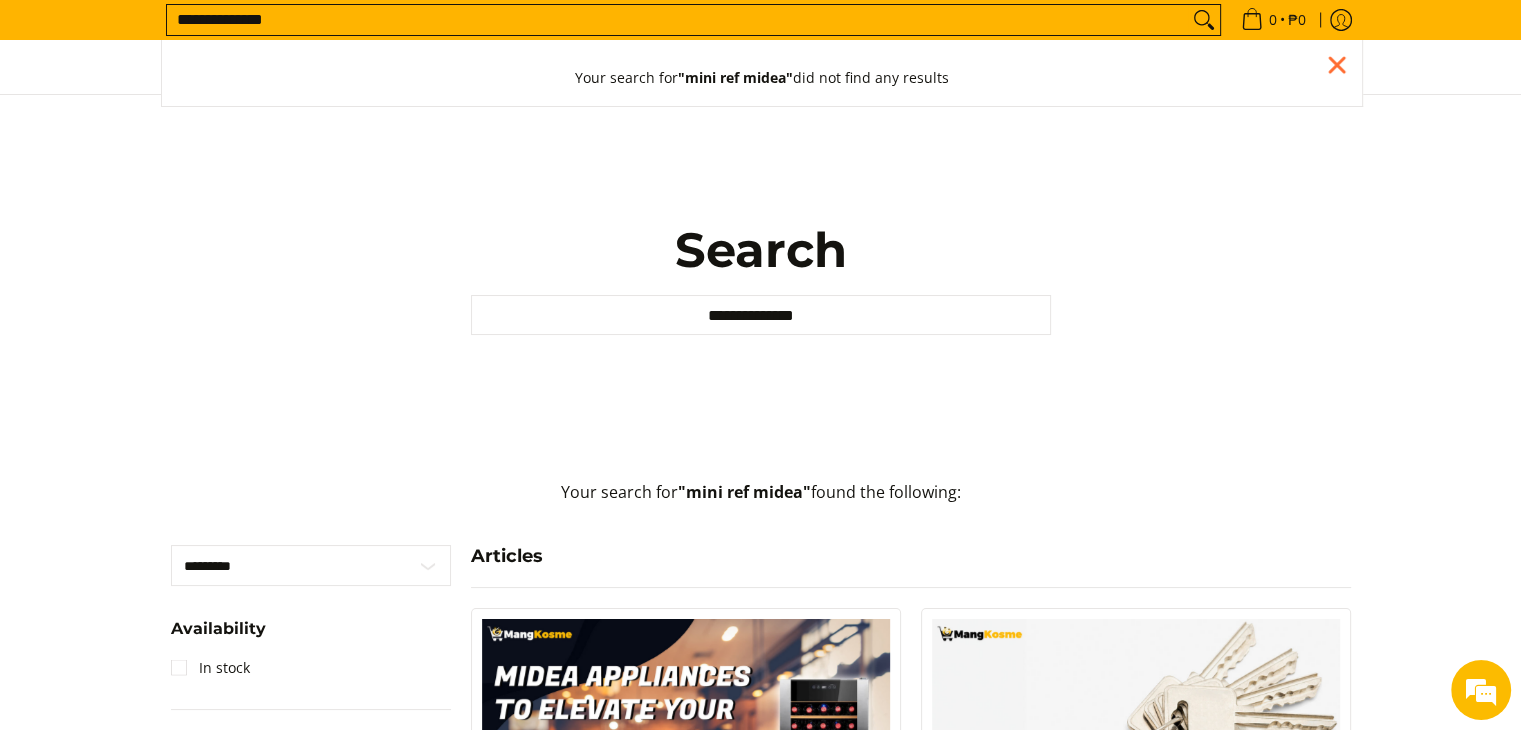 drag, startPoint x: 235, startPoint y: 19, endPoint x: 75, endPoint y: 17, distance: 160.0125 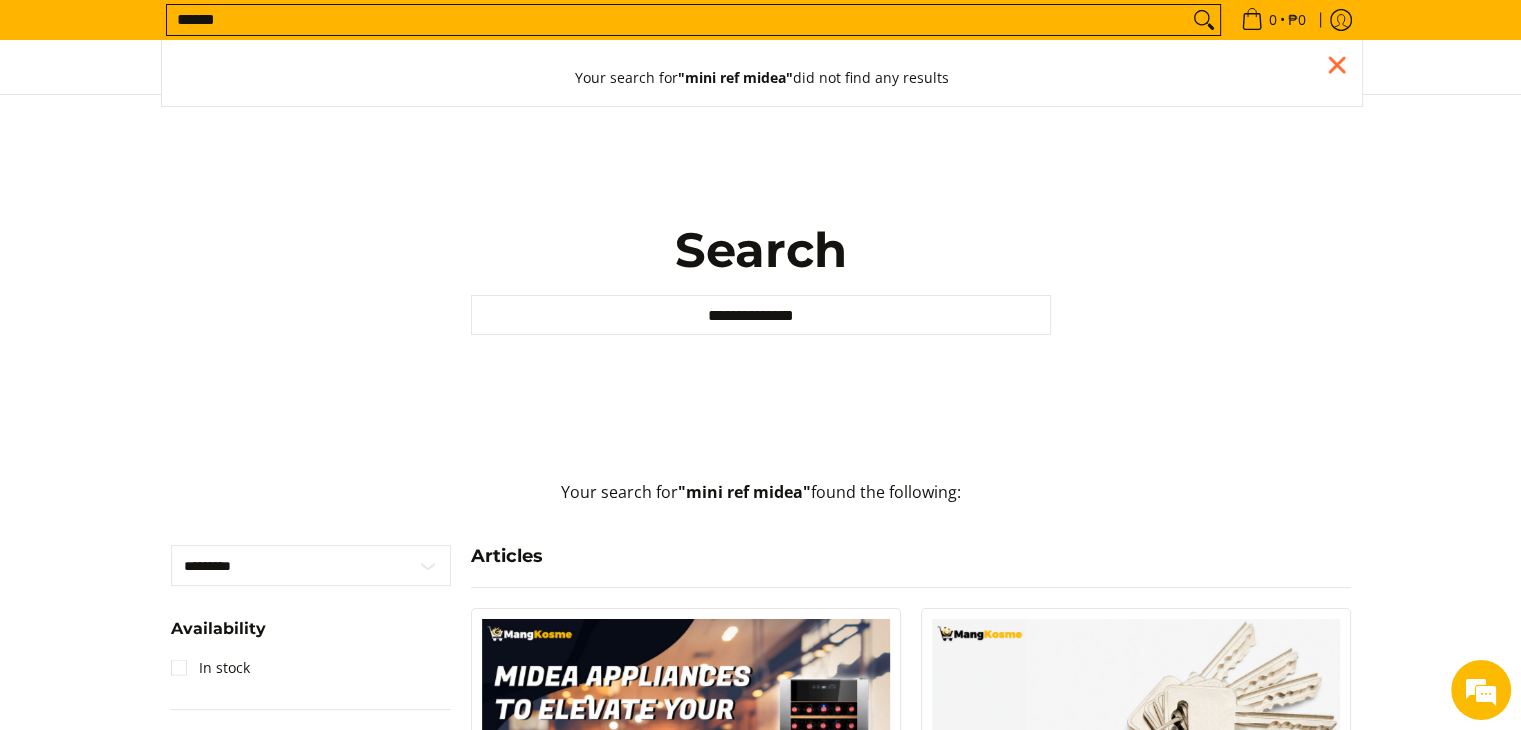 click on "*****" at bounding box center [677, 20] 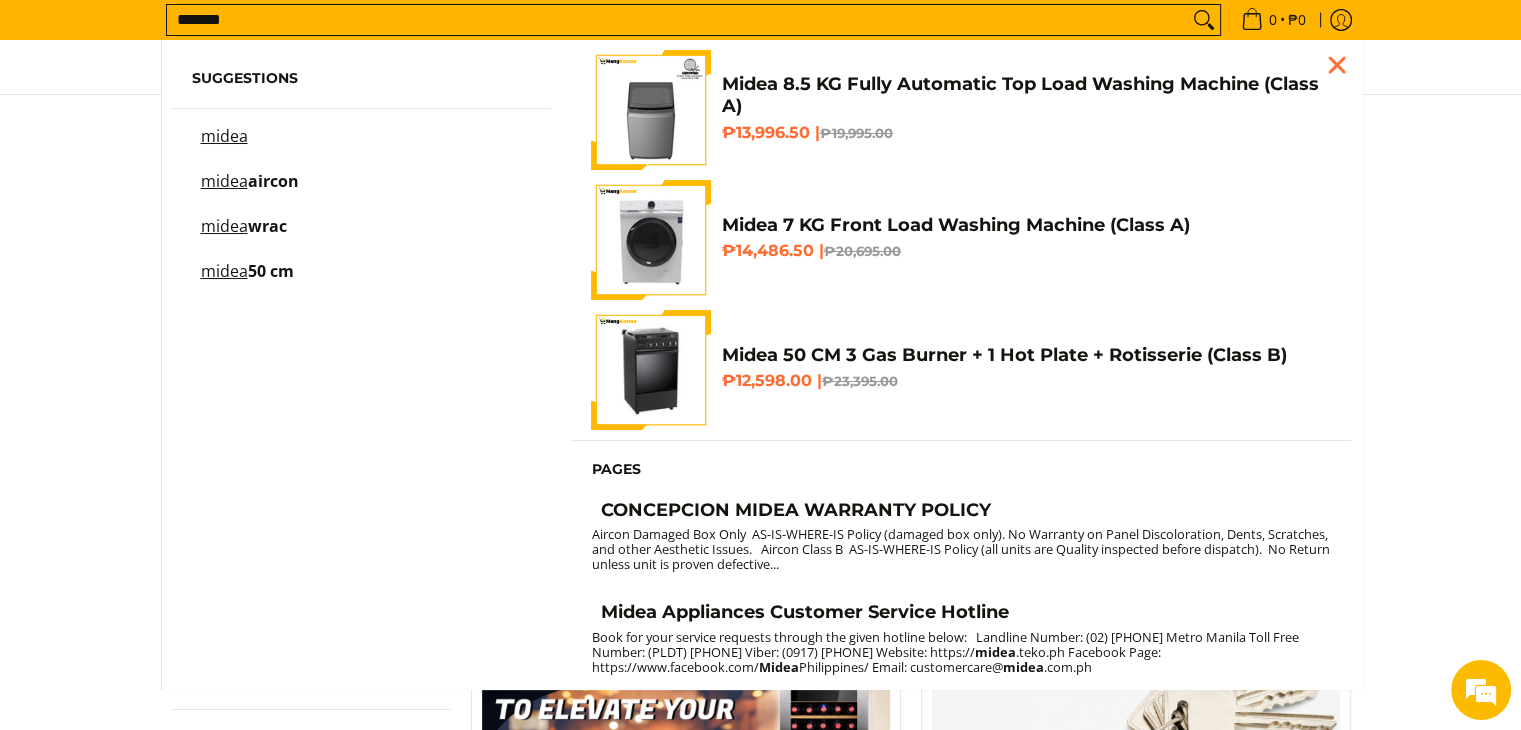paste on "*********" 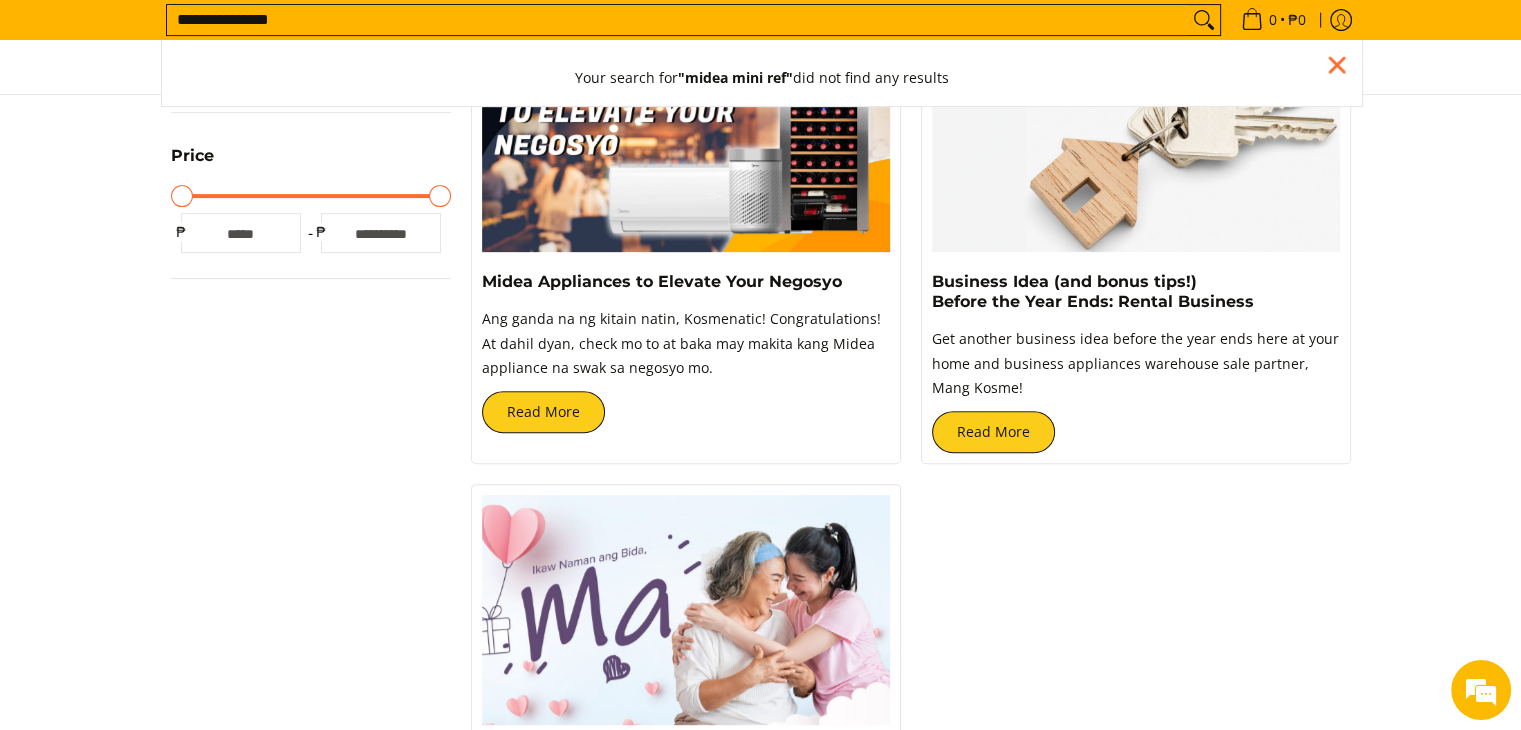 scroll, scrollTop: 600, scrollLeft: 0, axis: vertical 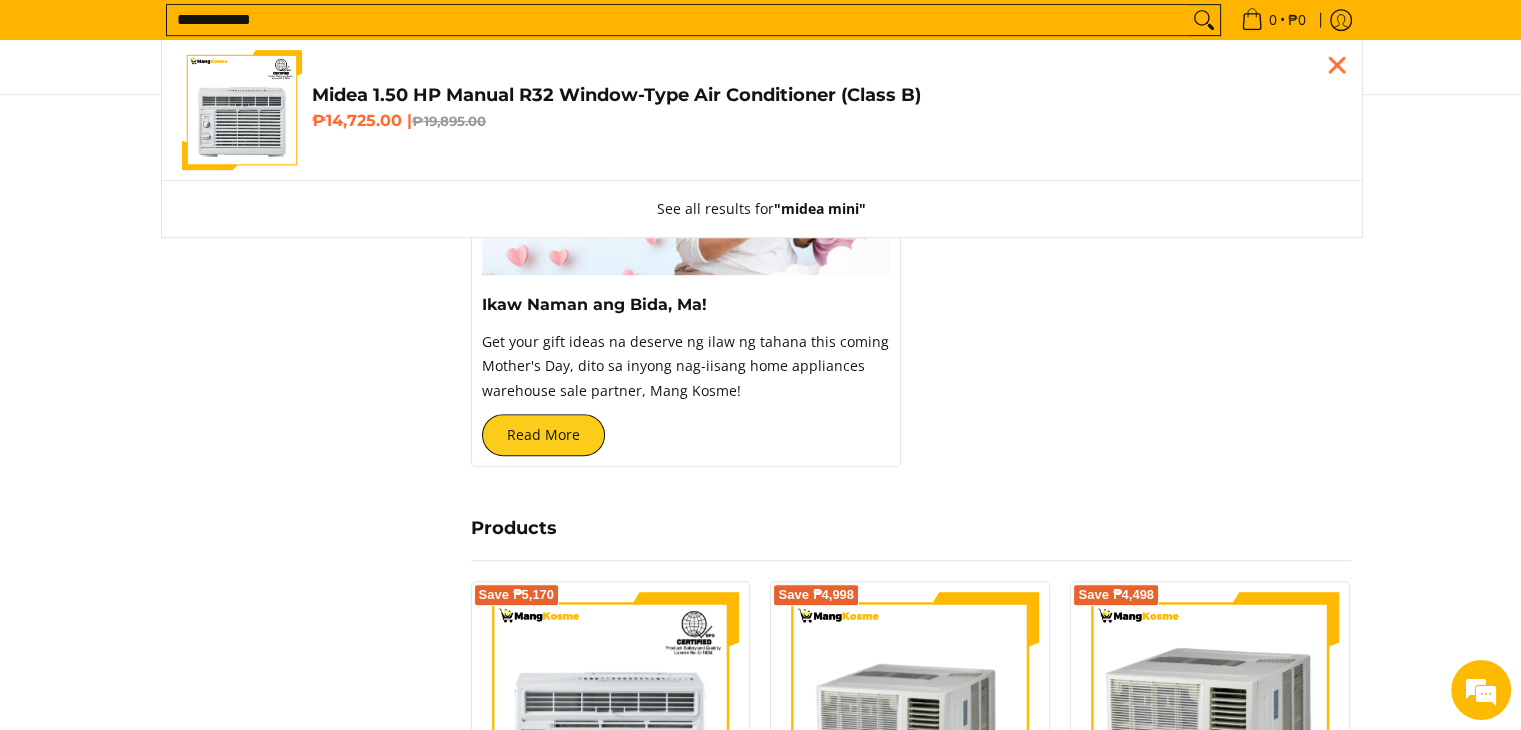 click on "**********" at bounding box center (677, 20) 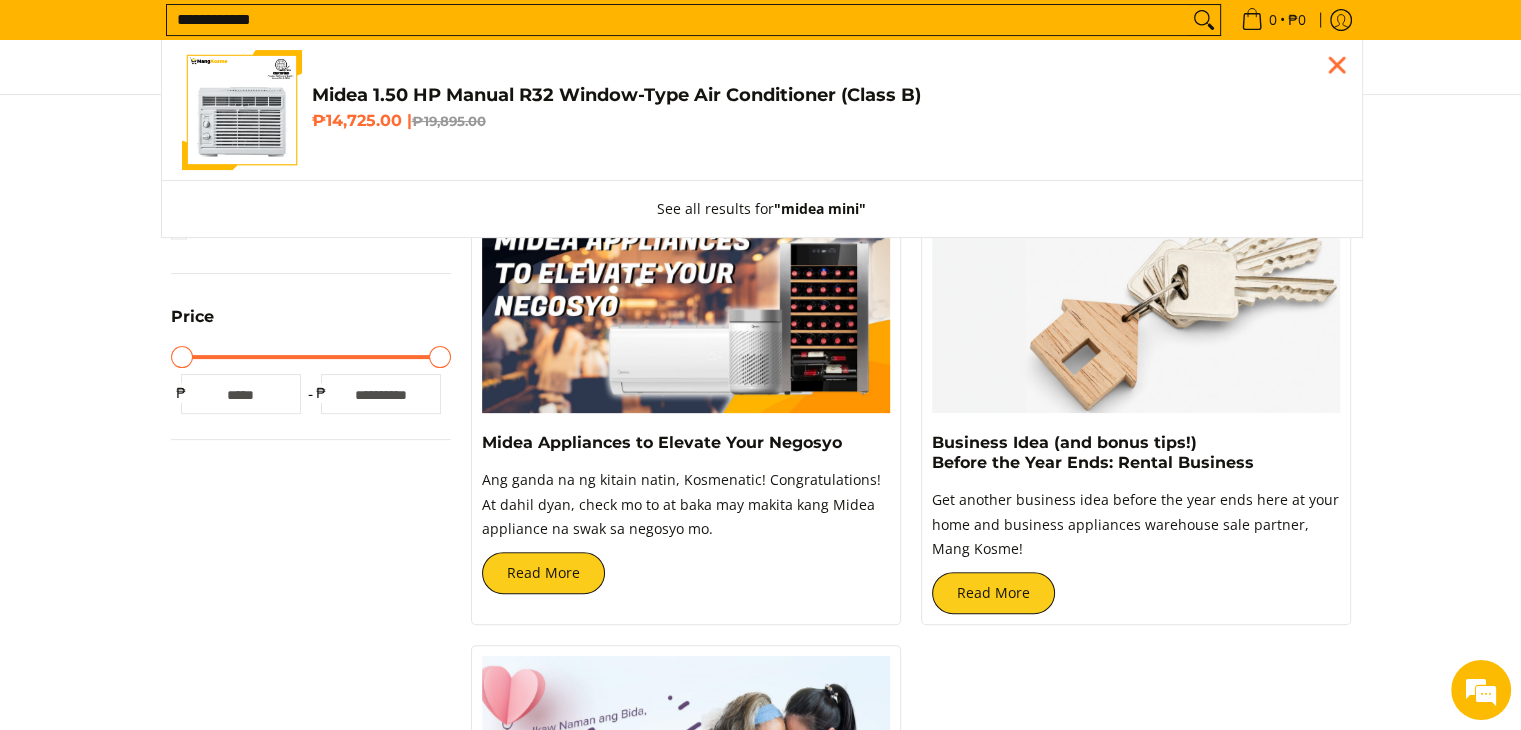 drag, startPoint x: 236, startPoint y: 25, endPoint x: 132, endPoint y: 19, distance: 104.172935 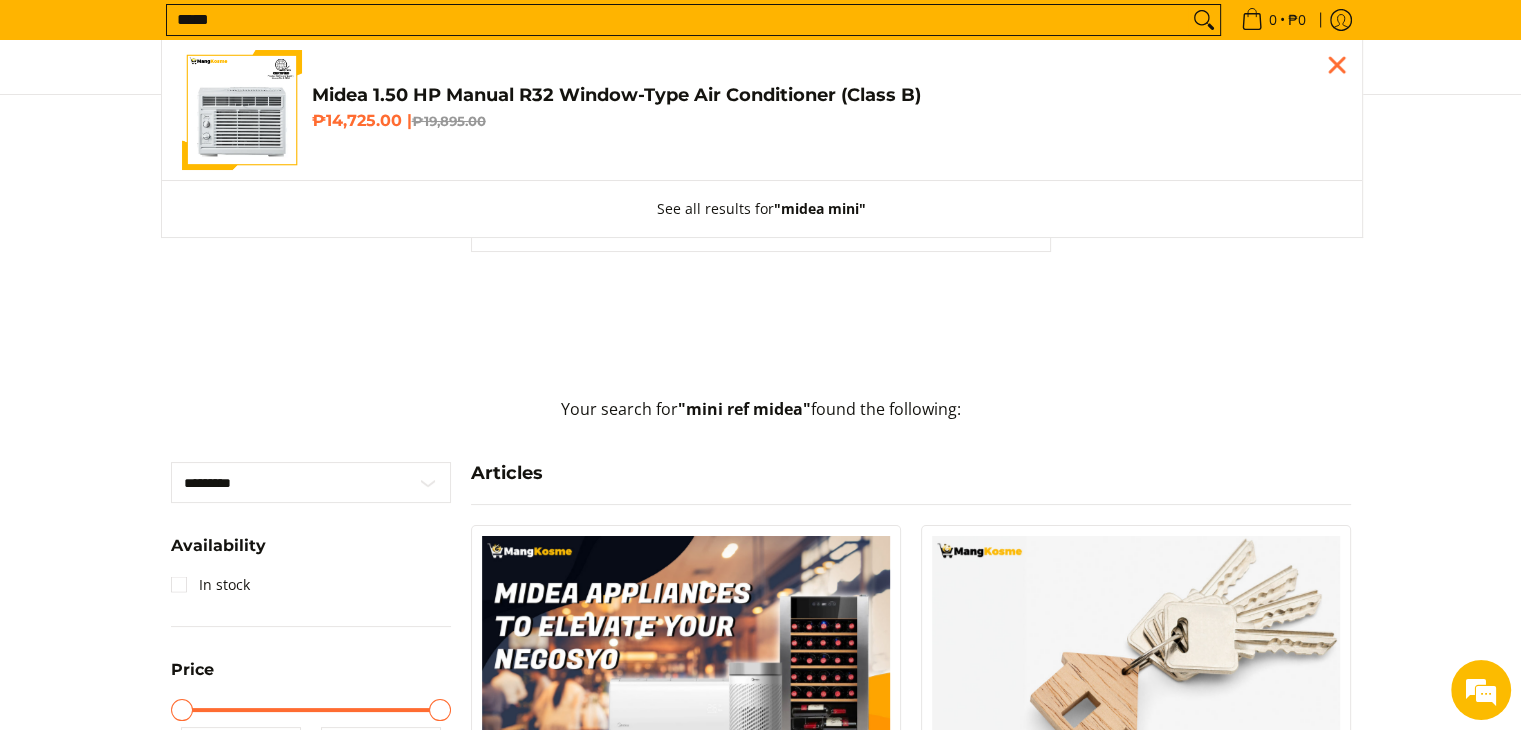 scroll, scrollTop: 79, scrollLeft: 0, axis: vertical 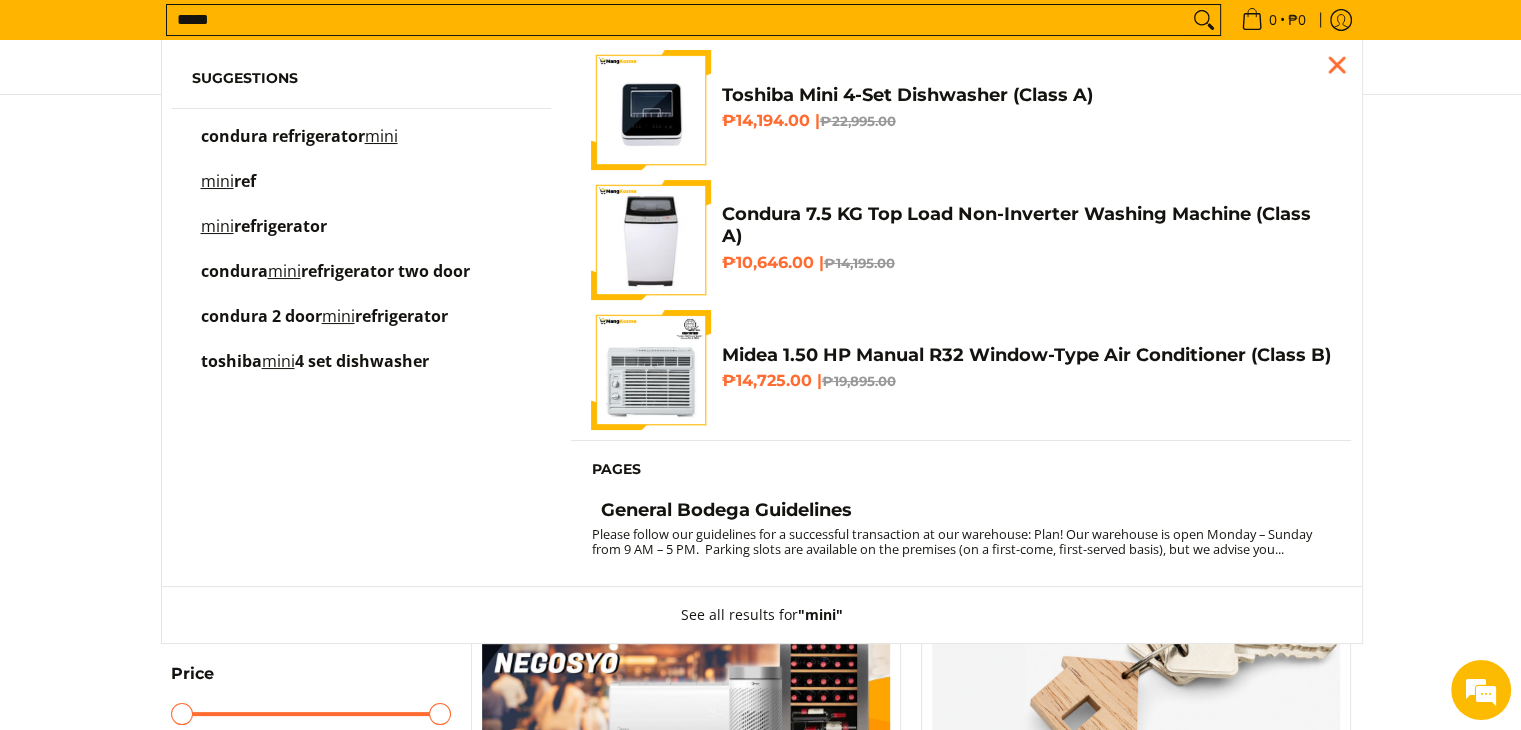 click on "****" at bounding box center (677, 20) 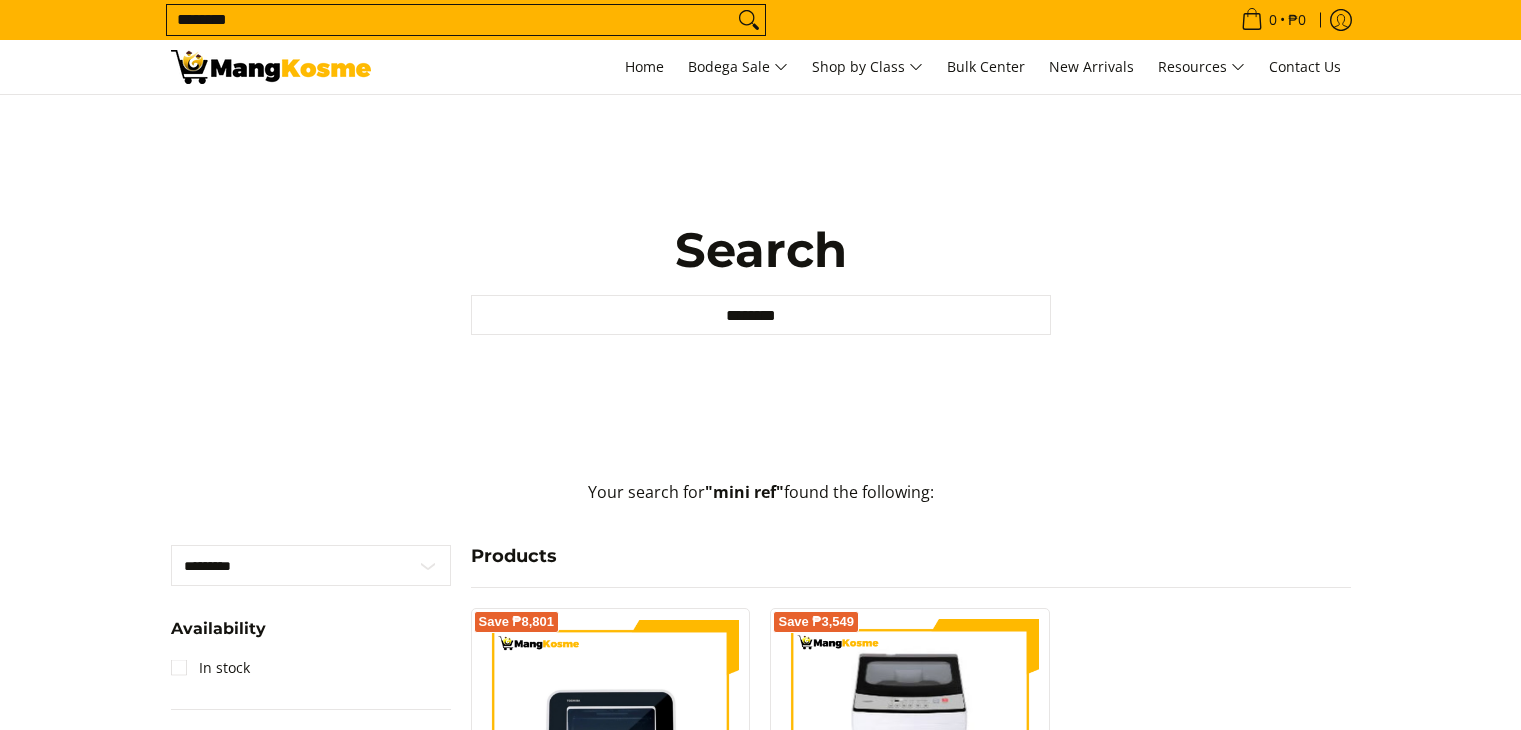 scroll, scrollTop: 0, scrollLeft: 0, axis: both 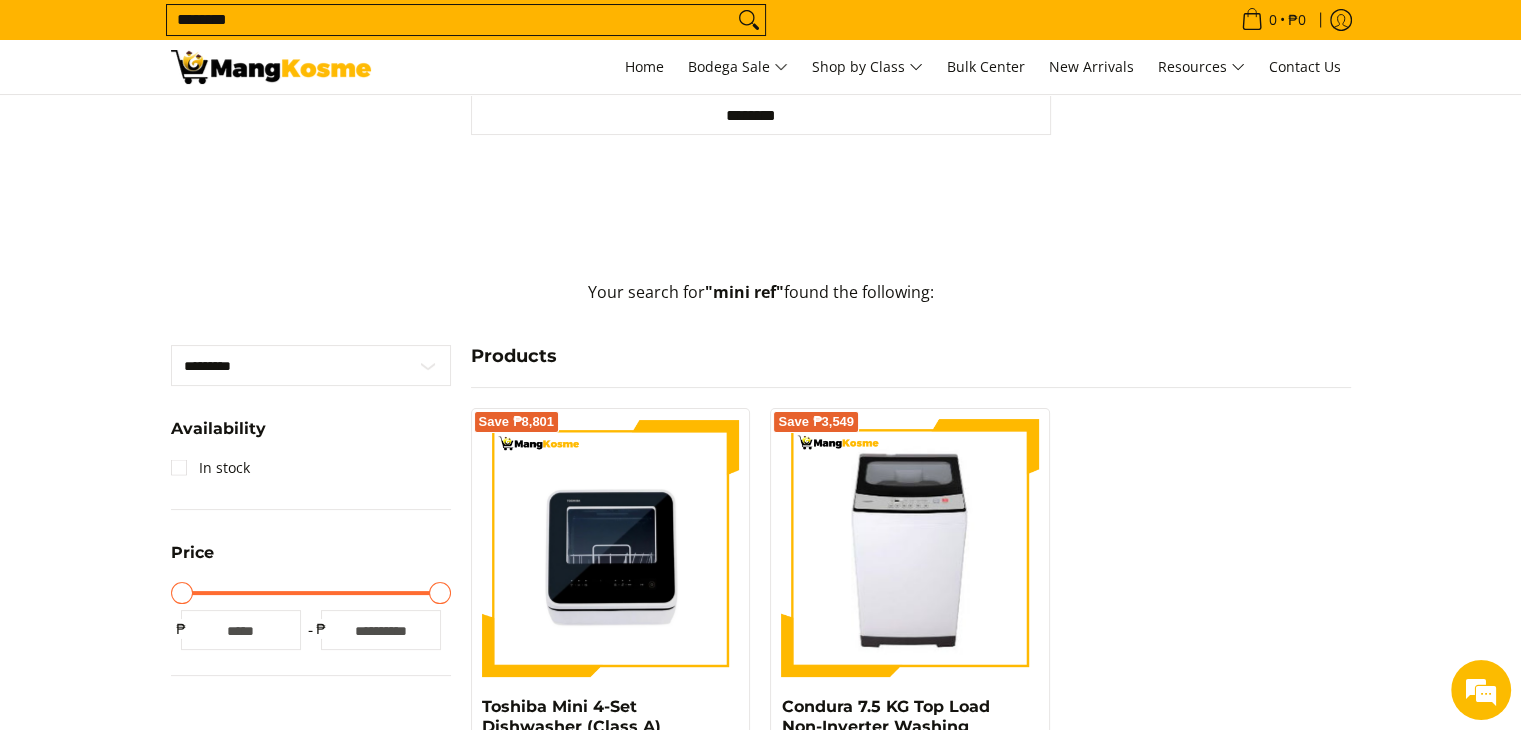 click on "********" at bounding box center [450, 20] 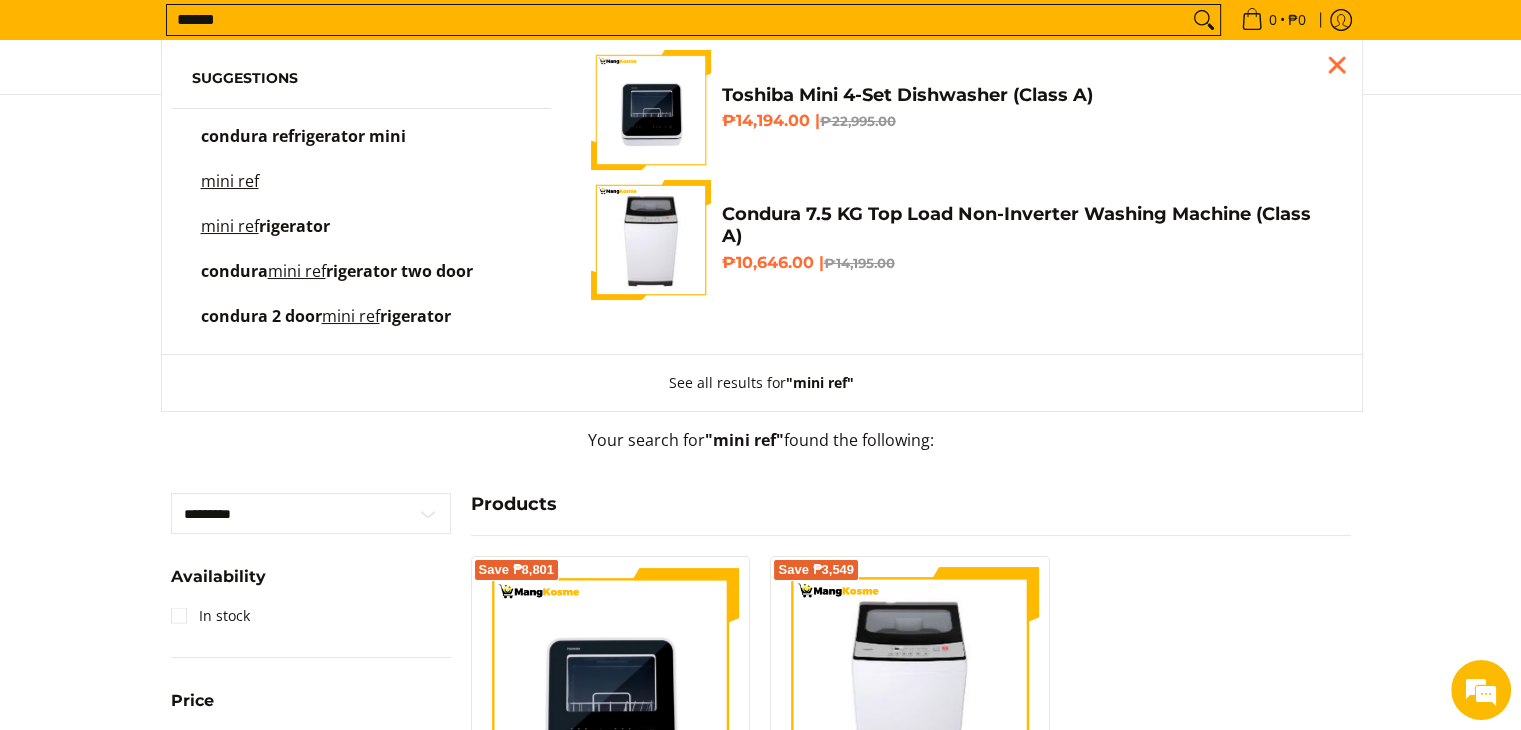 scroll, scrollTop: 30, scrollLeft: 0, axis: vertical 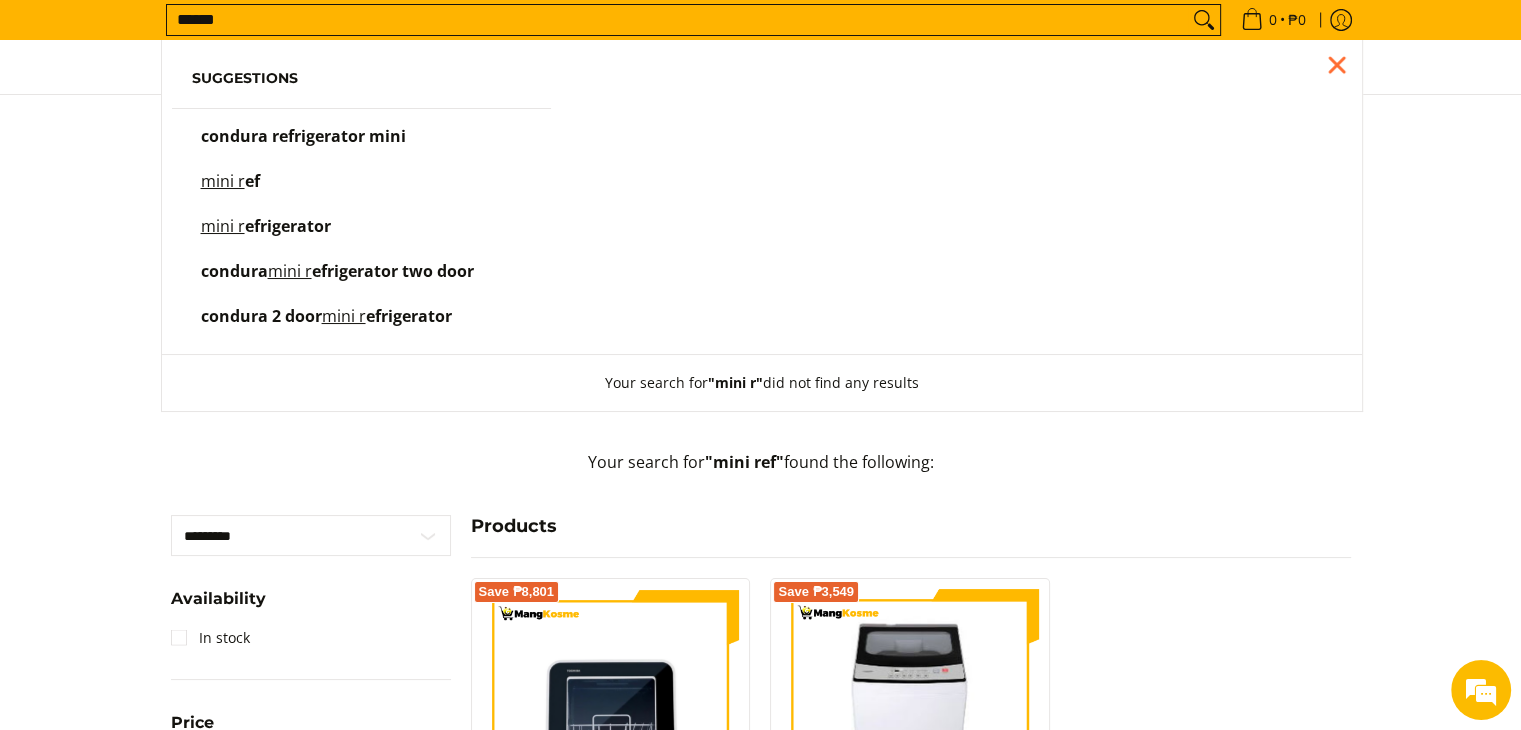 type on "******" 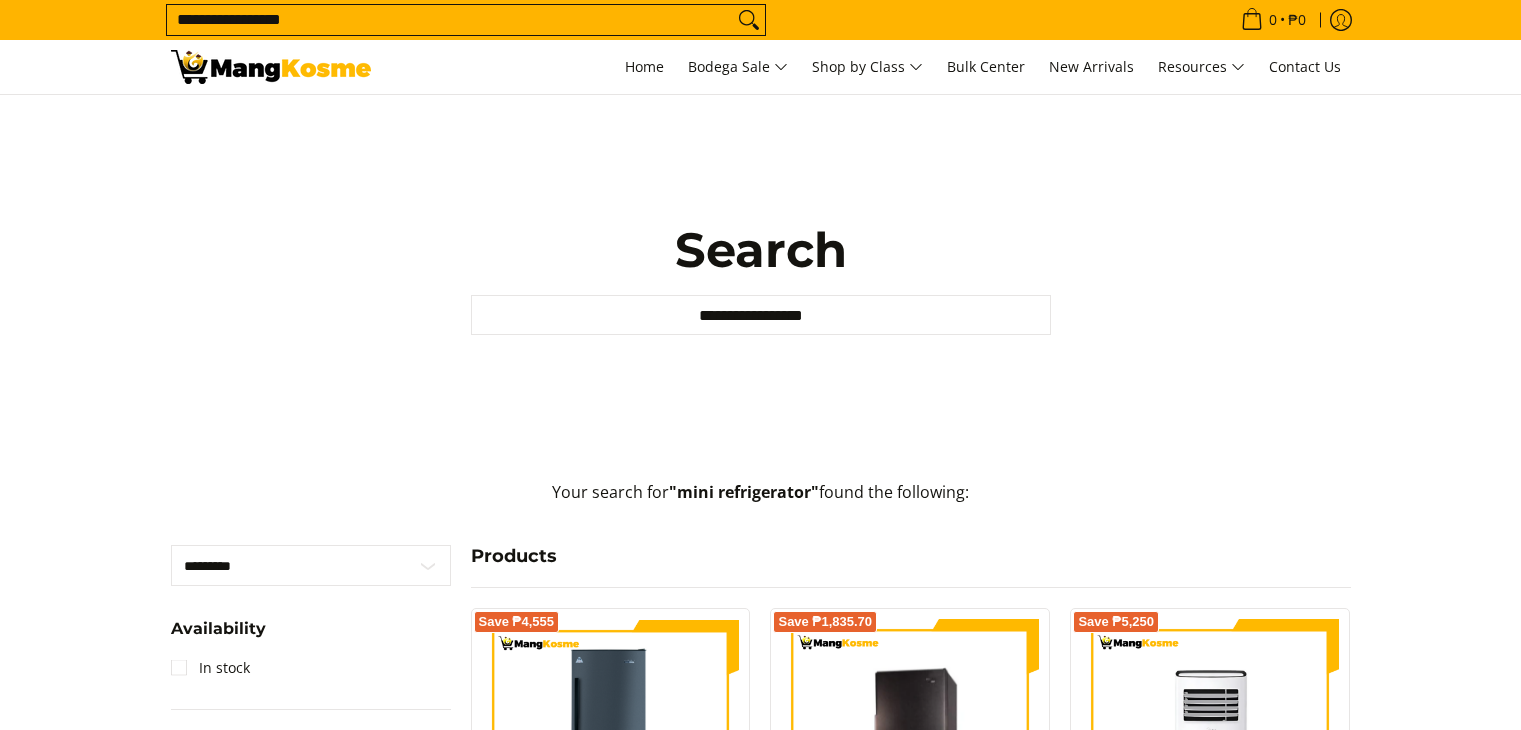 scroll, scrollTop: 0, scrollLeft: 0, axis: both 